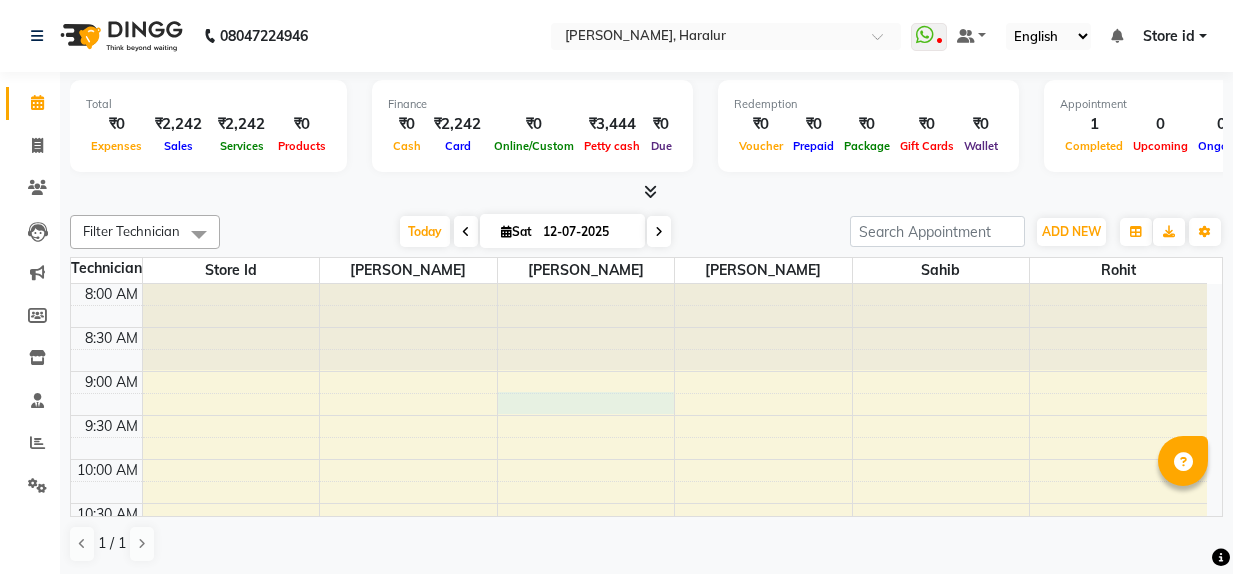scroll, scrollTop: 0, scrollLeft: 0, axis: both 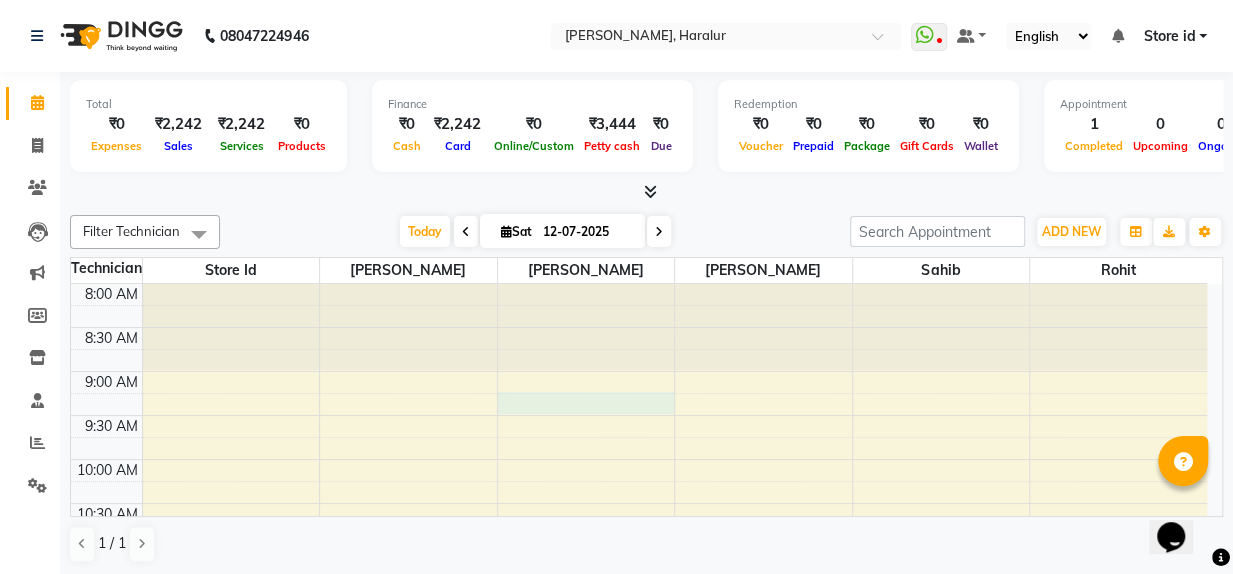 click on "8:00 AM 8:30 AM 9:00 AM 9:30 AM 10:00 AM 10:30 AM 11:00 AM 11:30 AM 12:00 PM 12:30 PM 1:00 PM 1:30 PM 2:00 PM 2:30 PM 3:00 PM 3:30 PM 4:00 PM 4:30 PM 5:00 PM 5:30 PM 6:00 PM 6:30 PM 7:00 PM 7:30 PM 8:00 PM 8:30 PM     [PERSON_NAME], TK01, 02:50 PM-04:50 PM, Nail Extension - Gel (Hand) (₹1200),Permanent Nail Paint - Solid Color (Hand) (₹700)" at bounding box center (639, 855) 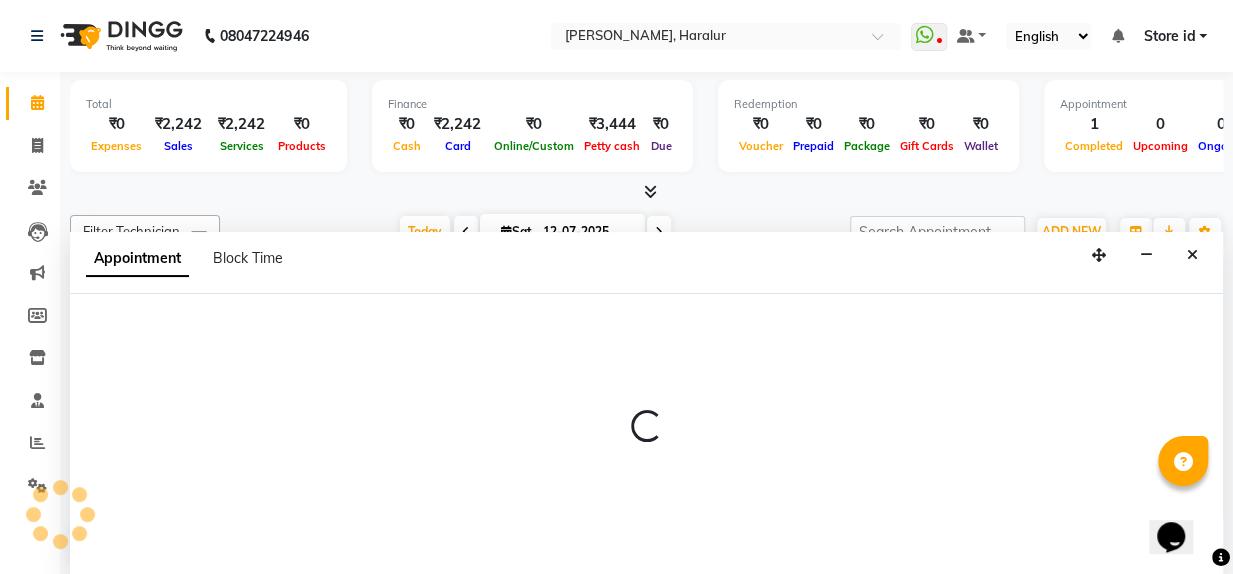 scroll, scrollTop: 1, scrollLeft: 0, axis: vertical 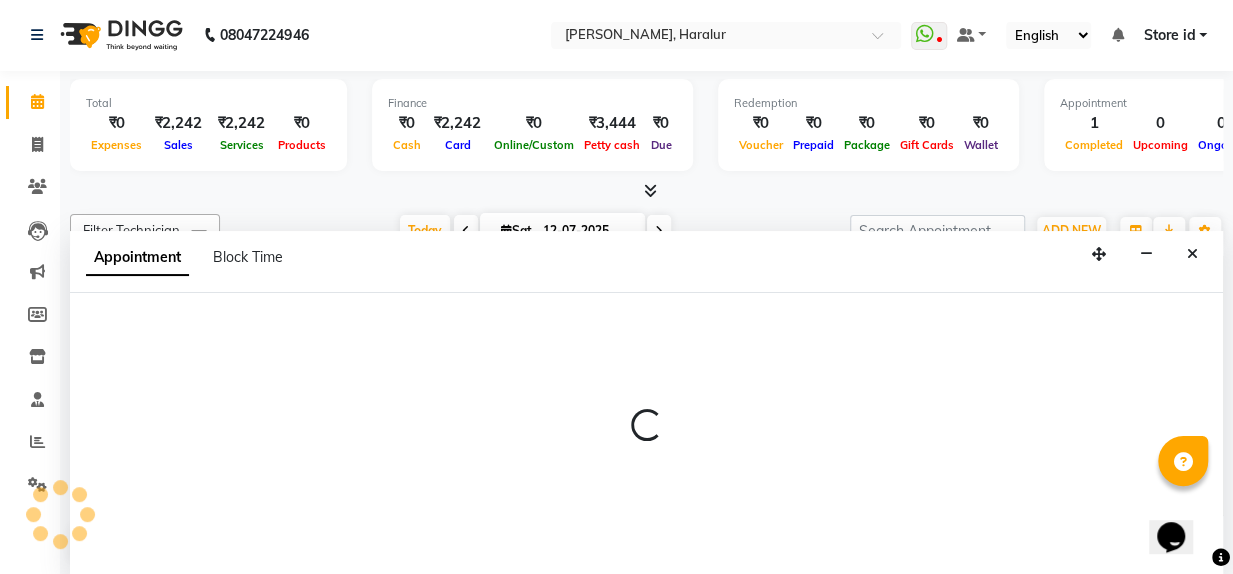 click at bounding box center (646, 426) 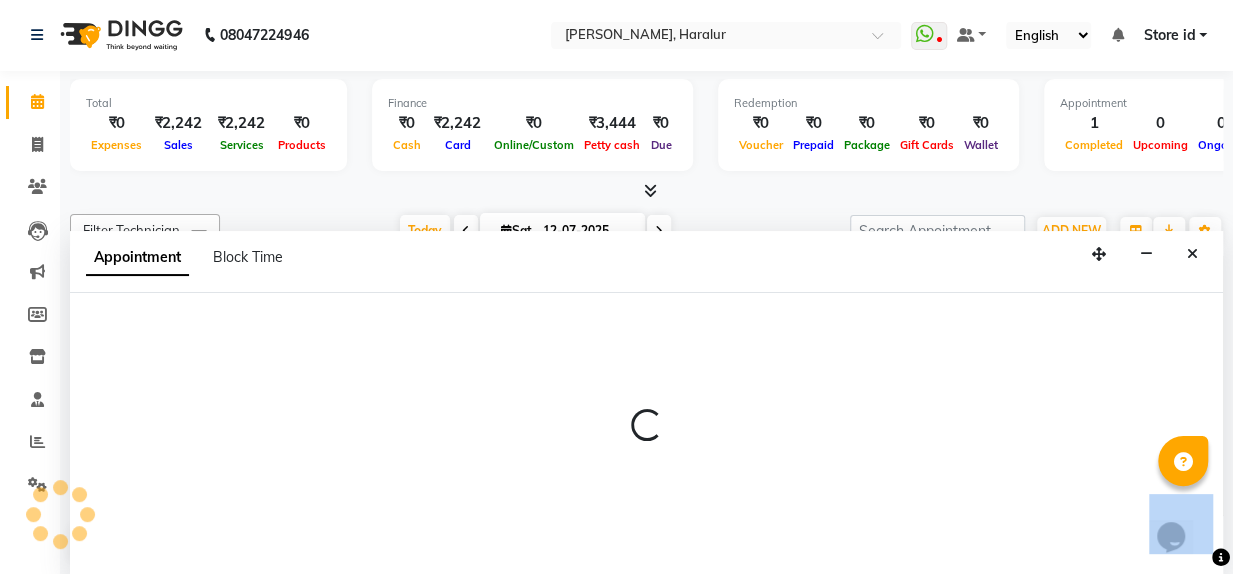 click at bounding box center (646, 426) 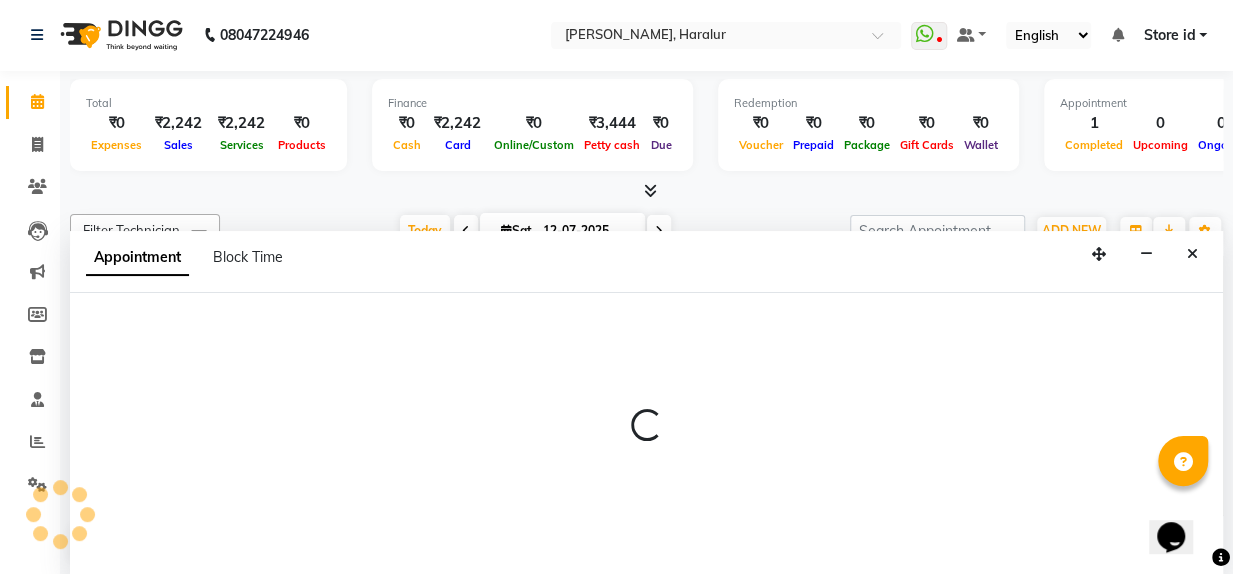 select on "79361" 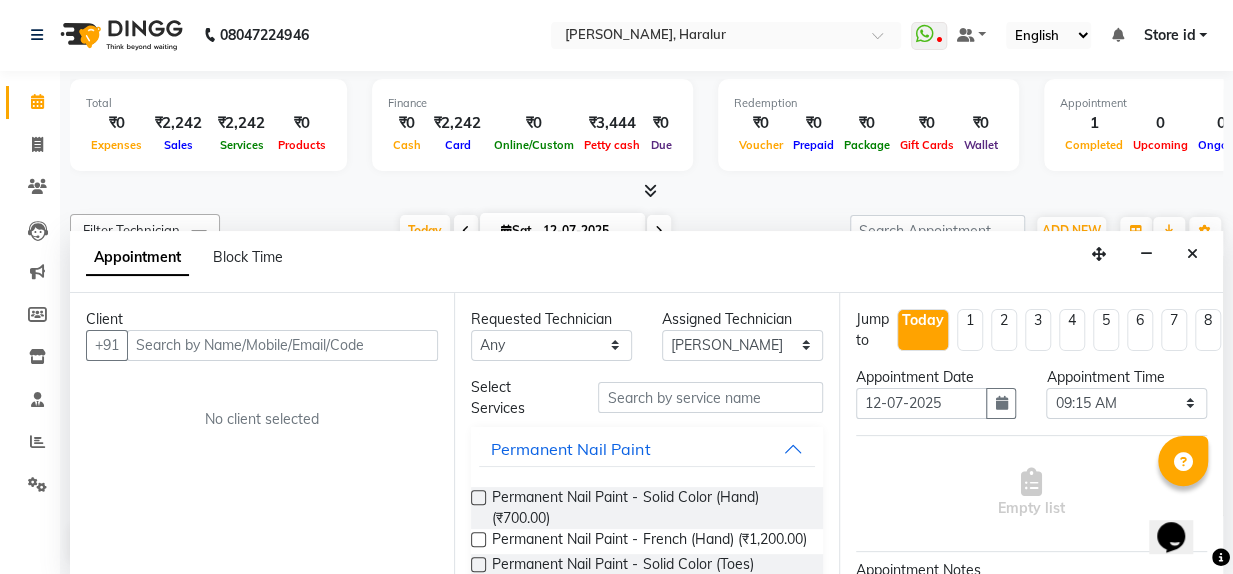 click on "Requested Technician Any [PERSON_NAME] [PERSON_NAME] sahib Store id Assigned Technician Select [PERSON_NAME] [PERSON_NAME] rohit sahib Store id Select Services    Permanent Nail Paint Permanent Nail Paint - Solid Color (Hand) (₹700.00) Permanent Nail Paint - French (Hand) (₹1,200.00) Permanent Nail Paint - Solid Color (Toes) (₹700.00) Permanent Nail Paint - French (Toes) (₹1,200.00) Nail course Basic (₹40,000.00) Nail Course Advance (₹60,000.00) Cuticle Oil (₹750.00)    Restoration    Eyelash Refil    Manicure    Pedicure    Nail Extension    Overlays    Refills    Nail Art    Eyelash Extension    Permanent Refill    BB Foundation    Hydra    Skin    Waxing    Threading    Bleach/D Tan    [MEDICAL_DATA]    Hair Styling    Chemical Treatment    Texture Services    Makeup    Party Makeup    Bridal Makeup    Reception Makeup    Hair Rituals    Skin Rituals    Hair & [PERSON_NAME]" at bounding box center (646, 434) 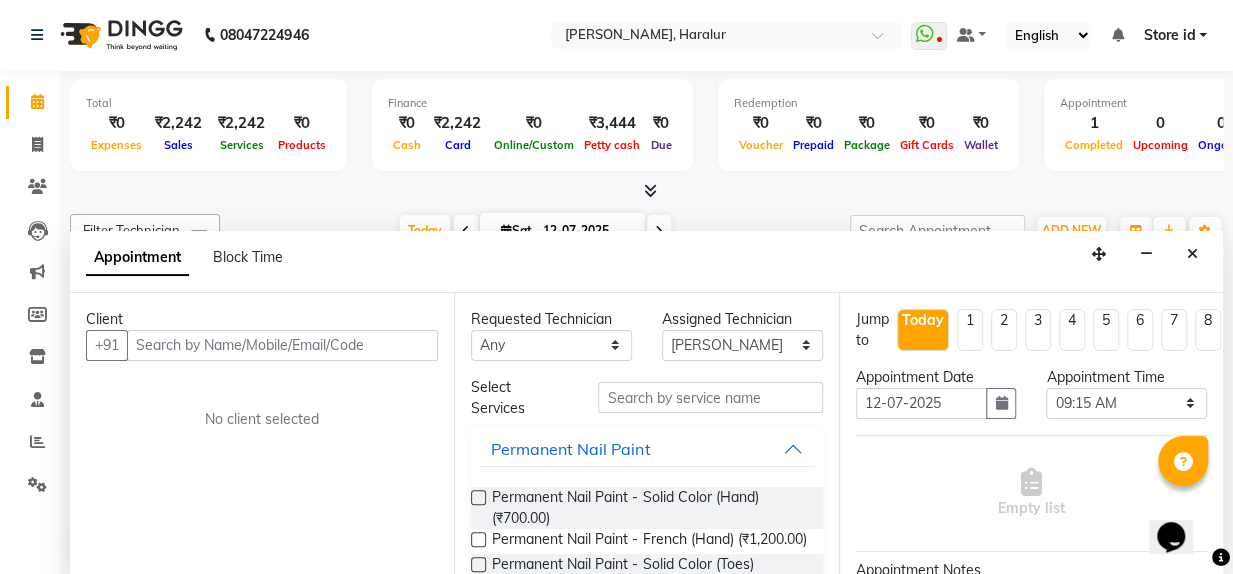click on "Select Services" at bounding box center [519, 398] 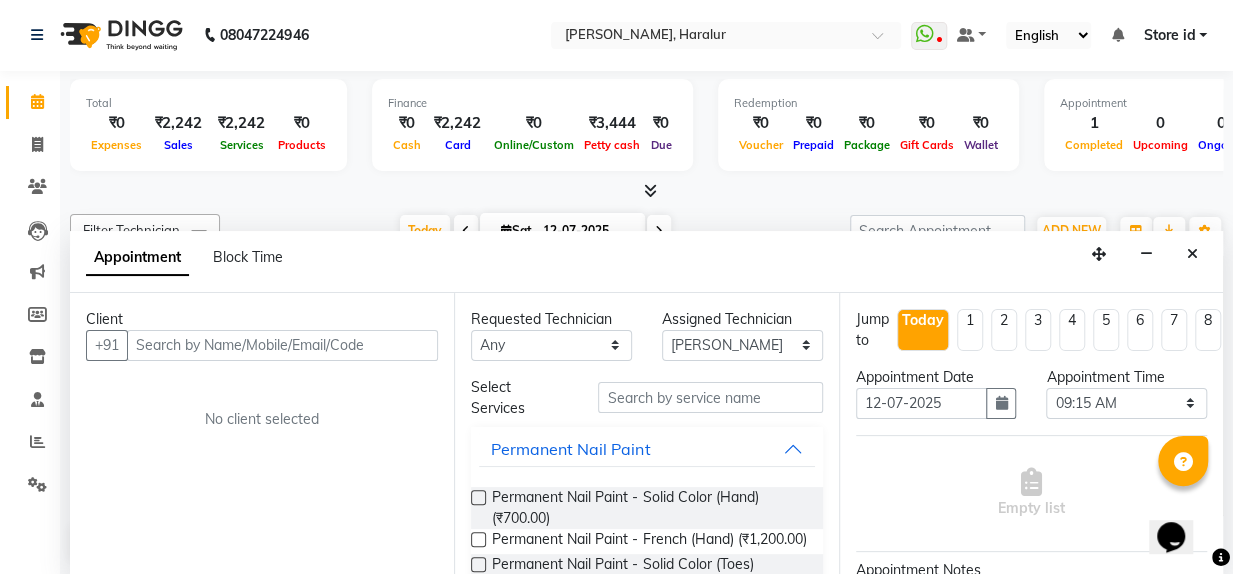 click on "Select Services" at bounding box center (519, 398) 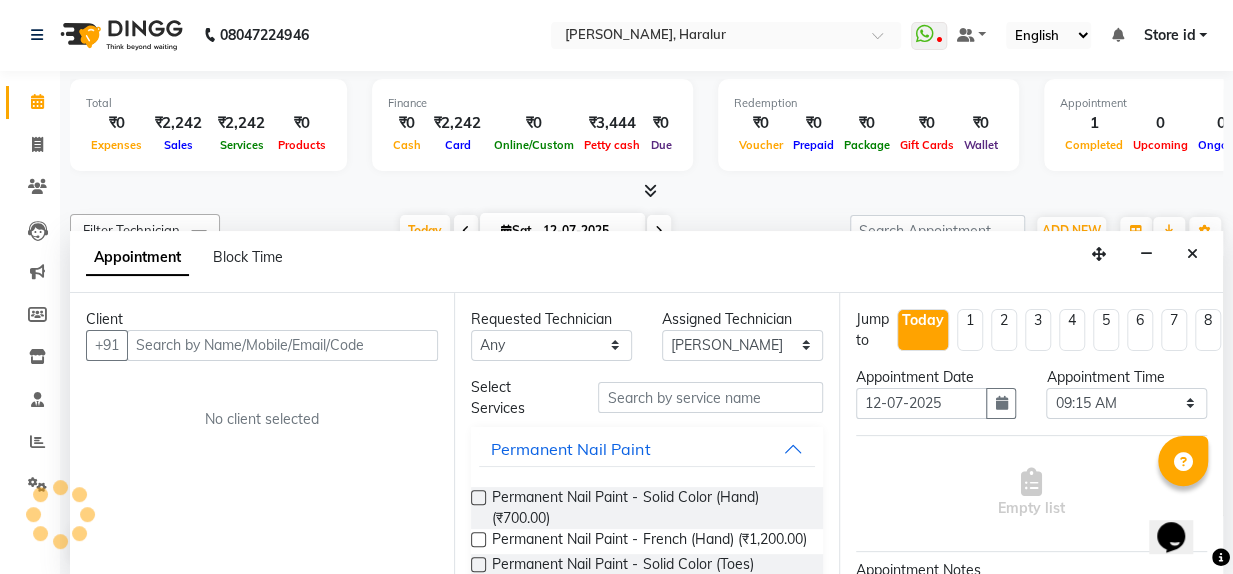 click on "Select Services" at bounding box center (519, 398) 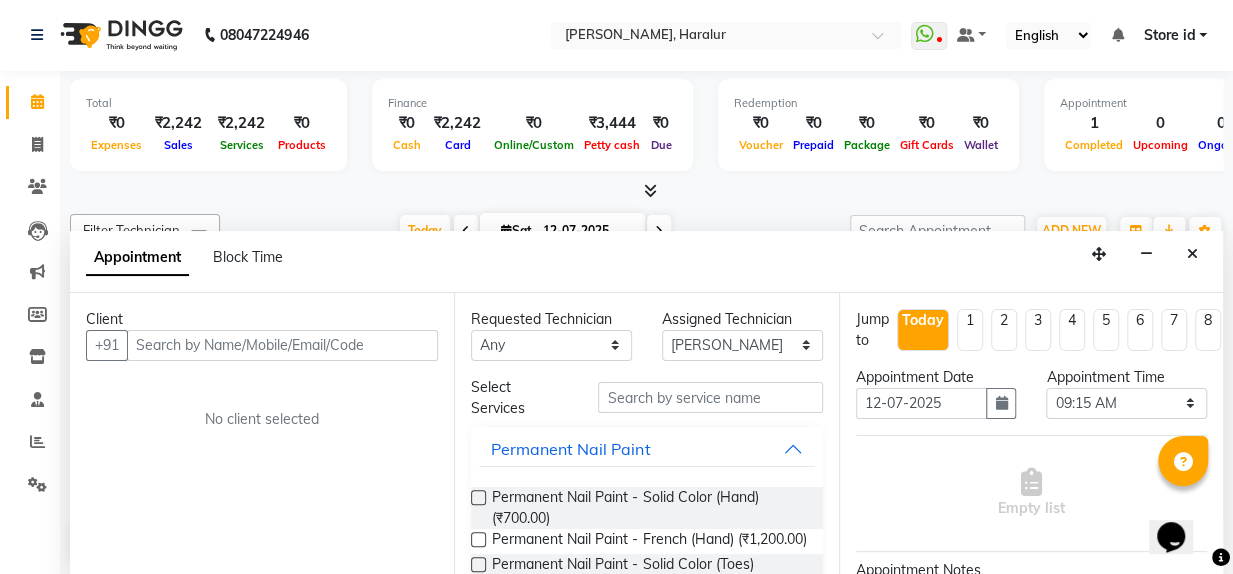 click on "Select Services" at bounding box center [519, 398] 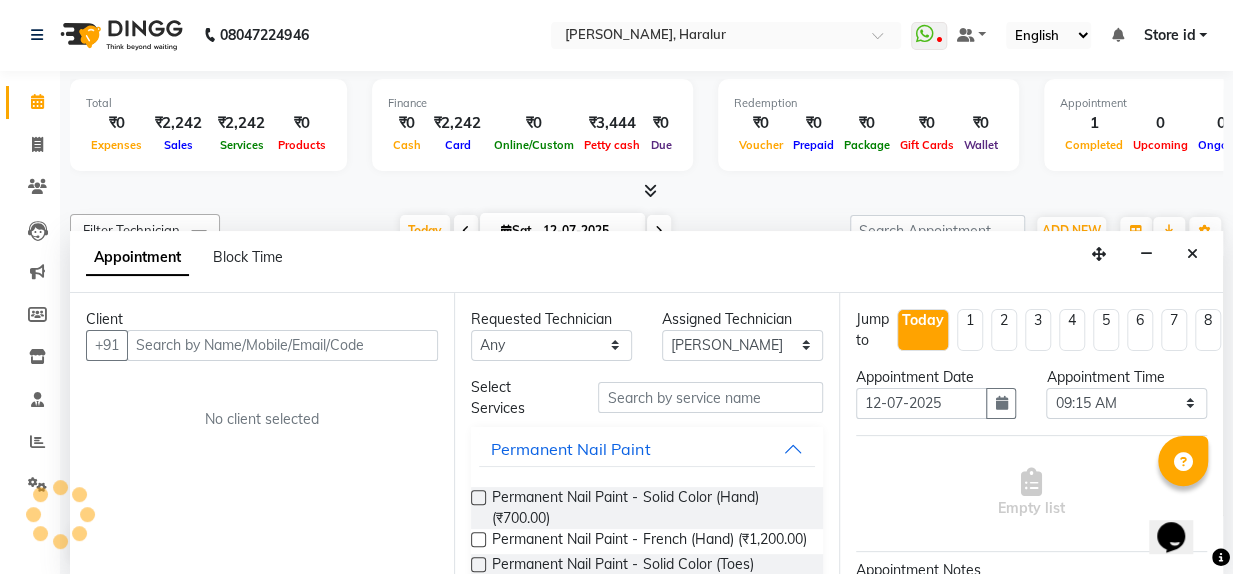 click on "Select Services" at bounding box center (519, 398) 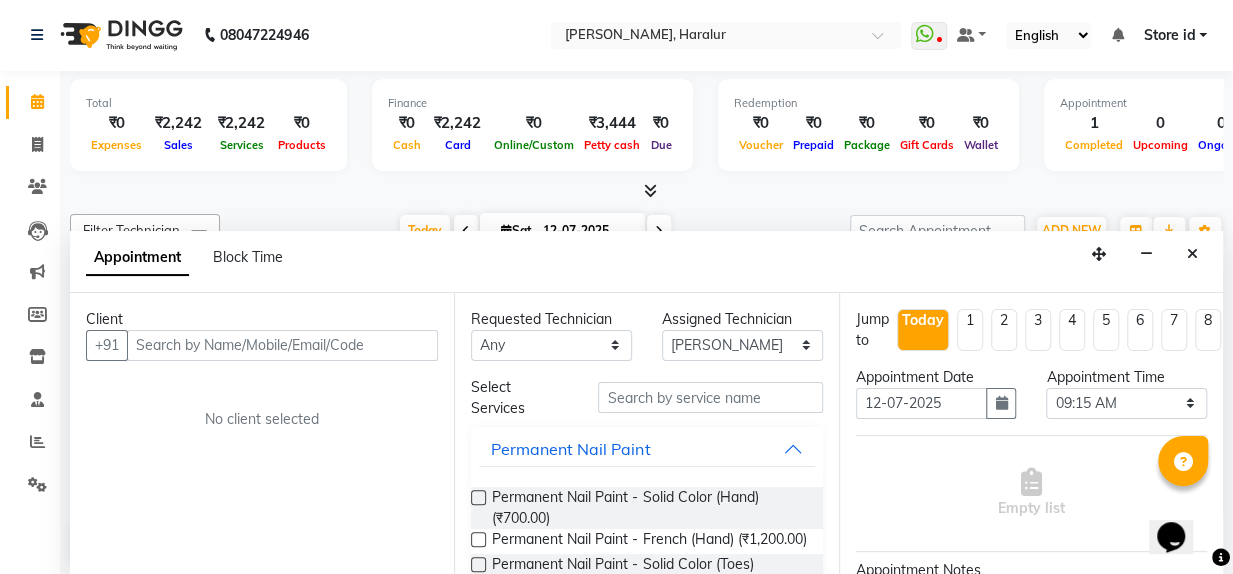 click on "Select Services" at bounding box center (519, 398) 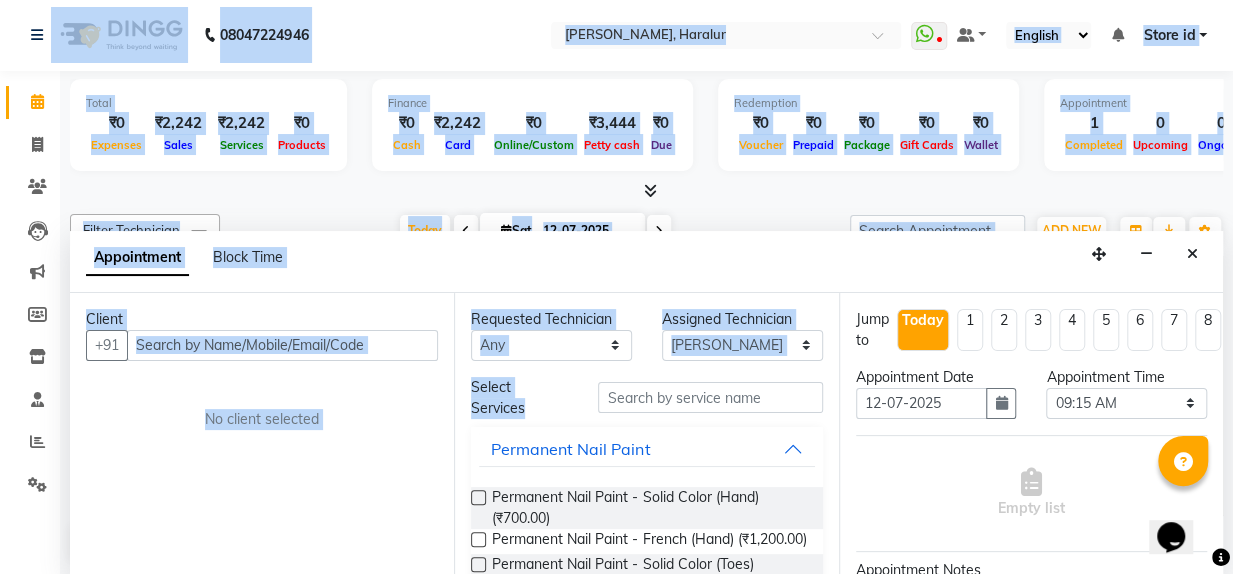 scroll, scrollTop: 0, scrollLeft: 0, axis: both 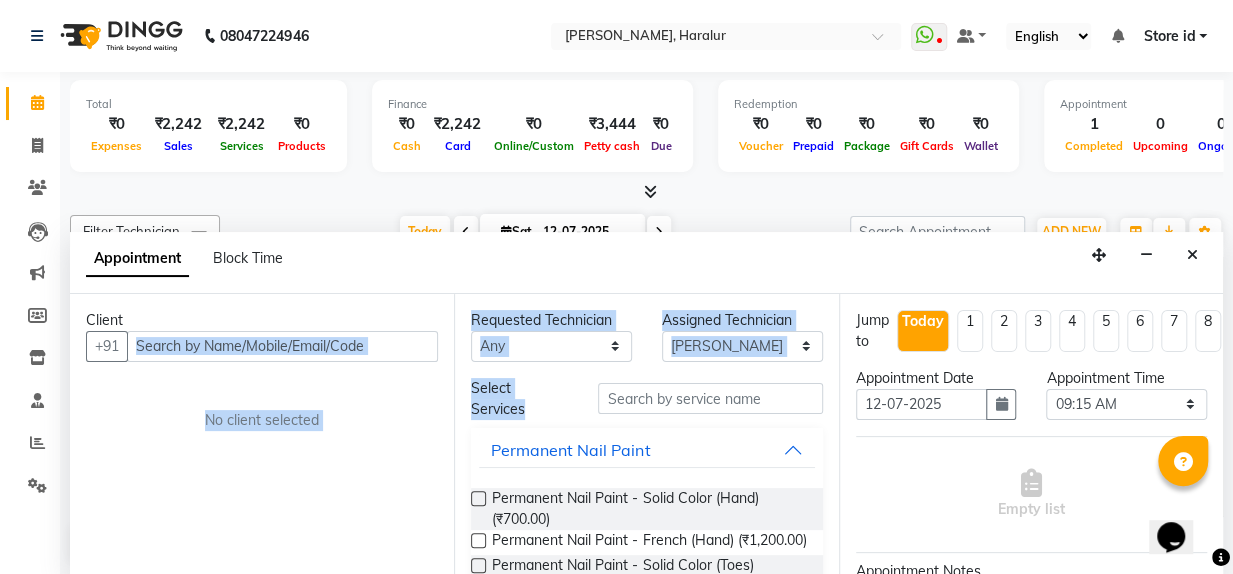drag, startPoint x: 530, startPoint y: 410, endPoint x: 157, endPoint y: 371, distance: 375.03333 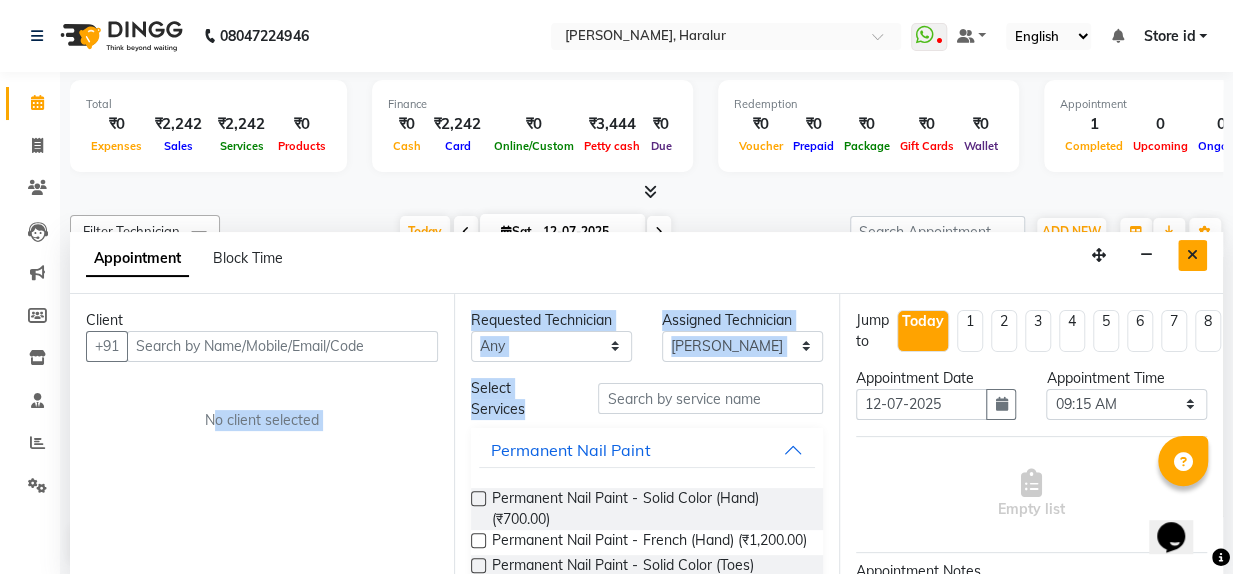 click at bounding box center (1192, 255) 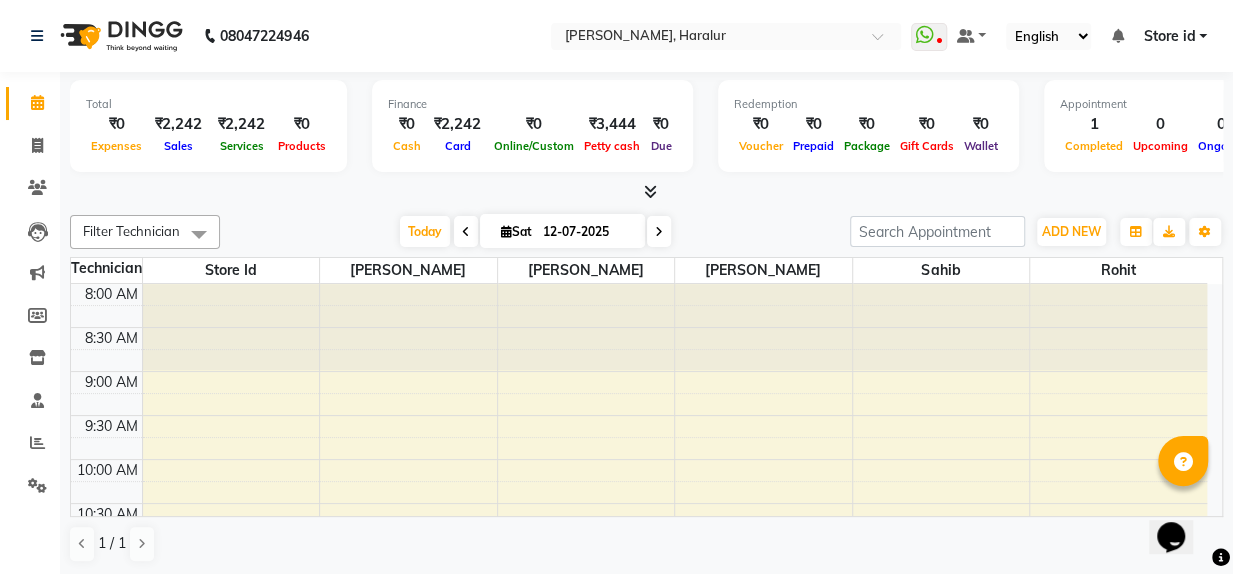 click on "Filter Technician Select All [PERSON_NAME] [PERSON_NAME] rohit sahib Store id [DATE]  [DATE] Toggle Dropdown Add Appointment Add Invoice Add Expense Add Attendance Add Client Add Transaction Toggle Dropdown Add Appointment Add Invoice Add Expense Add Attendance Add Client ADD NEW Toggle Dropdown Add Appointment Add Invoice Add Expense Add Attendance Add Client Add Transaction Filter Technician Select All [PERSON_NAME] [PERSON_NAME] rohit sahib Store id Group By  Staff View   Room View  View as Vertical  Vertical - Week View  Horizontal  Horizontal - Week View  List  Toggle Dropdown Calendar Settings Manage Tags   Arrange Technicians   Reset Technicians  Full Screen Appointment Form Zoom 100% Staff/Room Display Count 6 Technician Store id [PERSON_NAME] [PERSON_NAME] 8:00 AM 8:30 AM 9:00 AM 9:30 AM 10:00 AM 10:30 AM 11:00 AM 11:30 AM 12:00 PM 12:30 PM 1:00 PM 1:30 PM 2:00 PM 2:30 PM 3:00 PM 3:30 PM 4:00 PM 4:30 PM 5:00 PM 5:30 PM 6:00 PM 6:30 PM 7:00 PM 7:30 PM 8:00 PM 8:30 PM     [DATE]" 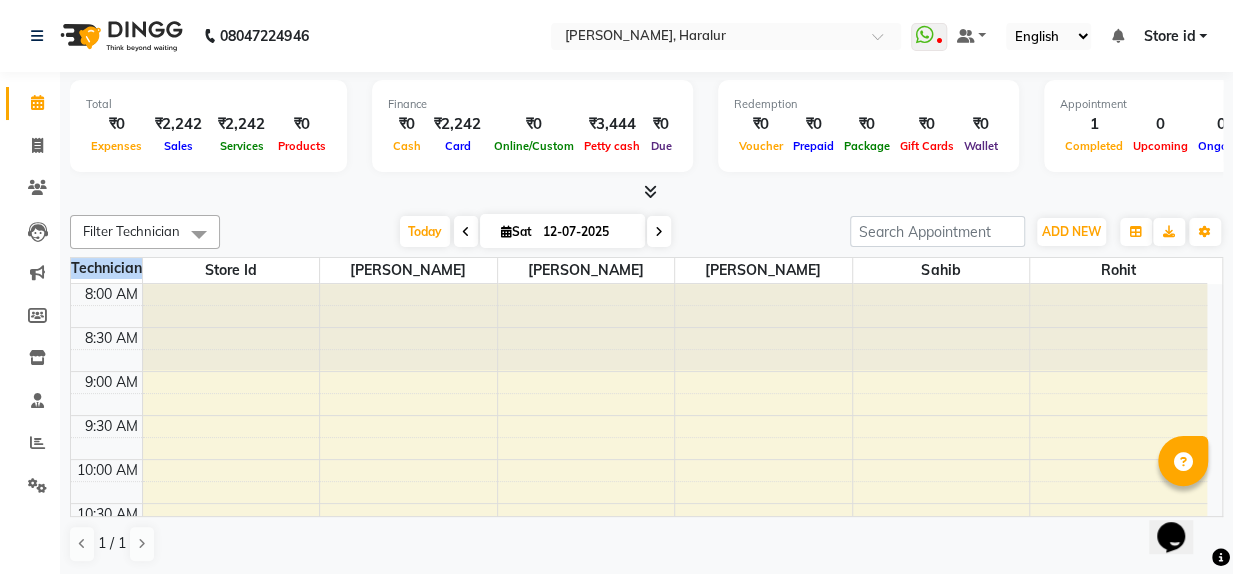 click on "Filter Technician Select All [PERSON_NAME] [PERSON_NAME] rohit sahib Store id [DATE]  [DATE] Toggle Dropdown Add Appointment Add Invoice Add Expense Add Attendance Add Client Add Transaction Toggle Dropdown Add Appointment Add Invoice Add Expense Add Attendance Add Client ADD NEW Toggle Dropdown Add Appointment Add Invoice Add Expense Add Attendance Add Client Add Transaction Filter Technician Select All [PERSON_NAME] [PERSON_NAME] rohit sahib Store id Group By  Staff View   Room View  View as Vertical  Vertical - Week View  Horizontal  Horizontal - Week View  List  Toggle Dropdown Calendar Settings Manage Tags   Arrange Technicians   Reset Technicians  Full Screen Appointment Form Zoom 100% Staff/Room Display Count 6 Technician Store id [PERSON_NAME] [PERSON_NAME] 8:00 AM 8:30 AM 9:00 AM 9:30 AM 10:00 AM 10:30 AM 11:00 AM 11:30 AM 12:00 PM 12:30 PM 1:00 PM 1:30 PM 2:00 PM 2:30 PM 3:00 PM 3:30 PM 4:00 PM 4:30 PM 5:00 PM 5:30 PM 6:00 PM 6:30 PM 7:00 PM 7:30 PM 8:00 PM 8:30 PM     [DATE]" 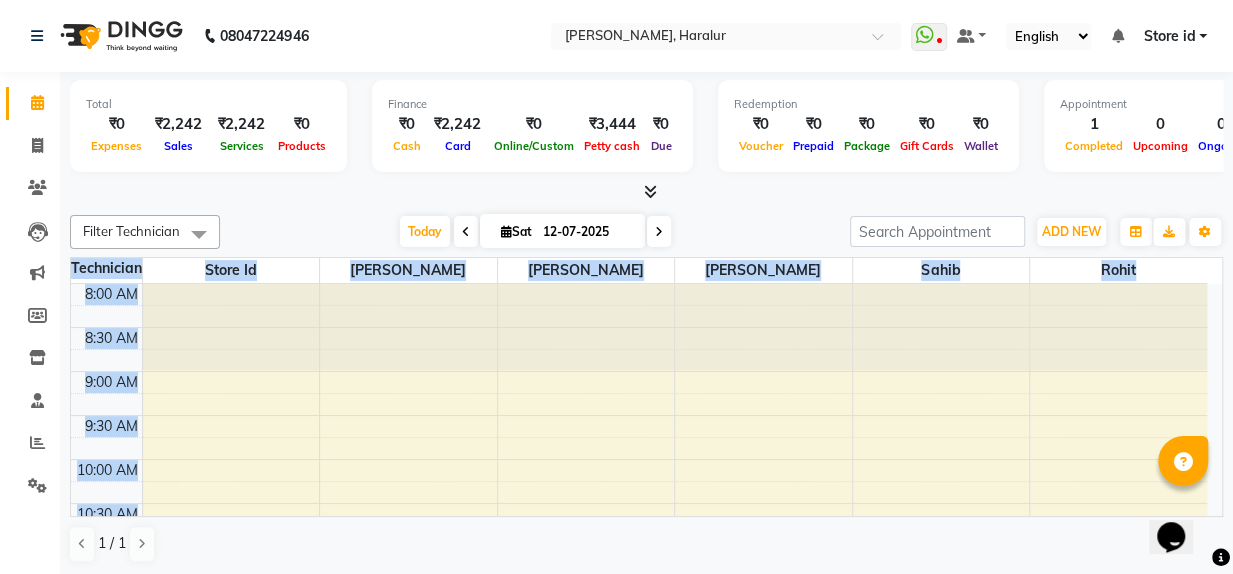 drag, startPoint x: 1195, startPoint y: 254, endPoint x: 269, endPoint y: 304, distance: 927.34894 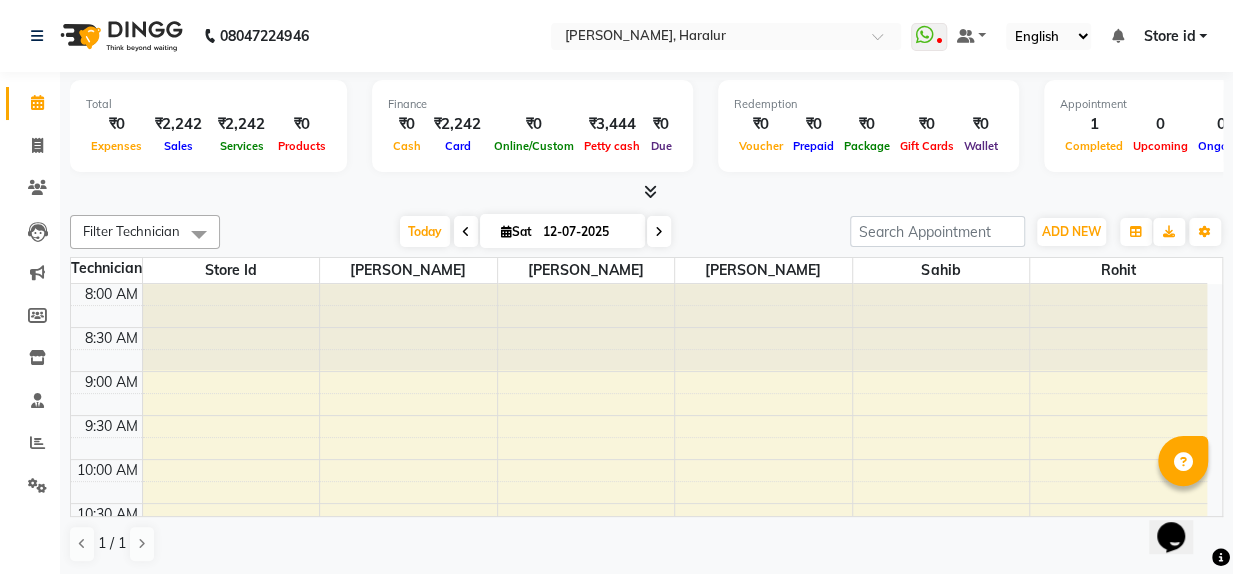 drag, startPoint x: 269, startPoint y: 304, endPoint x: 10, endPoint y: 73, distance: 347.04755 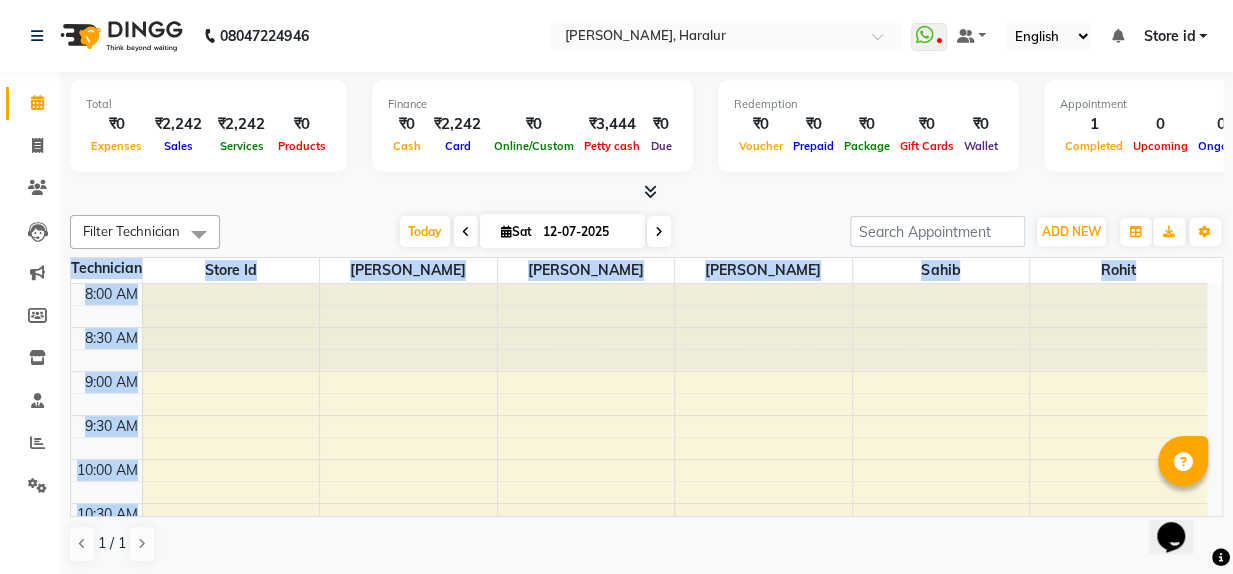 drag, startPoint x: 544, startPoint y: 207, endPoint x: 412, endPoint y: -97, distance: 331.42117 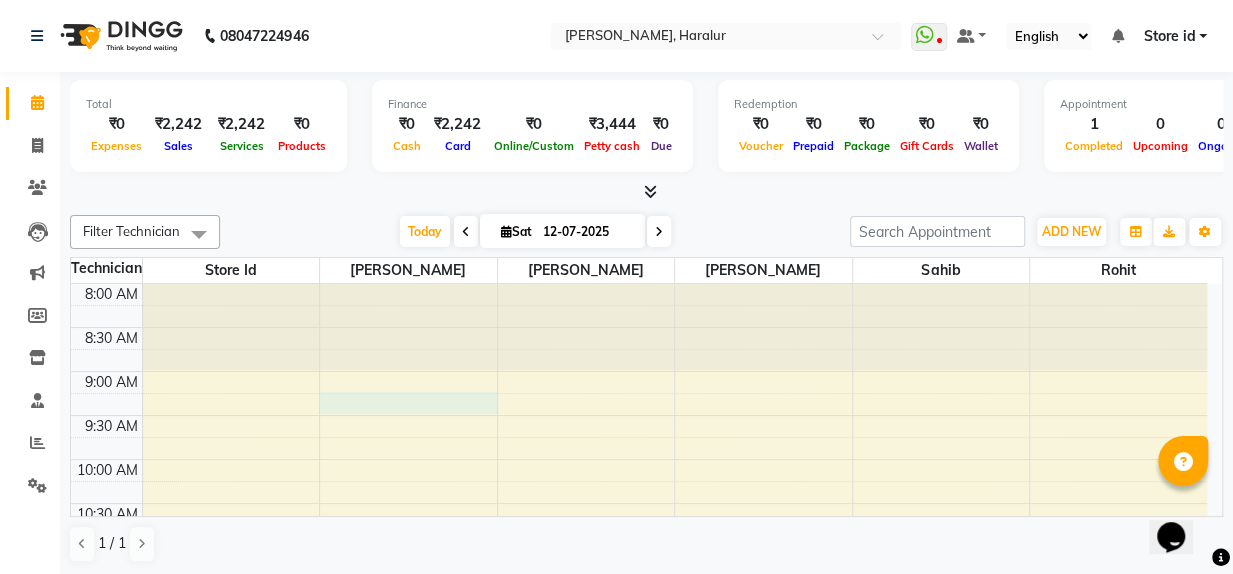 click on "8:00 AM 8:30 AM 9:00 AM 9:30 AM 10:00 AM 10:30 AM 11:00 AM 11:30 AM 12:00 PM 12:30 PM 1:00 PM 1:30 PM 2:00 PM 2:30 PM 3:00 PM 3:30 PM 4:00 PM 4:30 PM 5:00 PM 5:30 PM 6:00 PM 6:30 PM 7:00 PM 7:30 PM 8:00 PM 8:30 PM     [PERSON_NAME], TK01, 02:50 PM-04:50 PM, Nail Extension - Gel (Hand) (₹1200),Permanent Nail Paint - Solid Color (Hand) (₹700)" at bounding box center [639, 855] 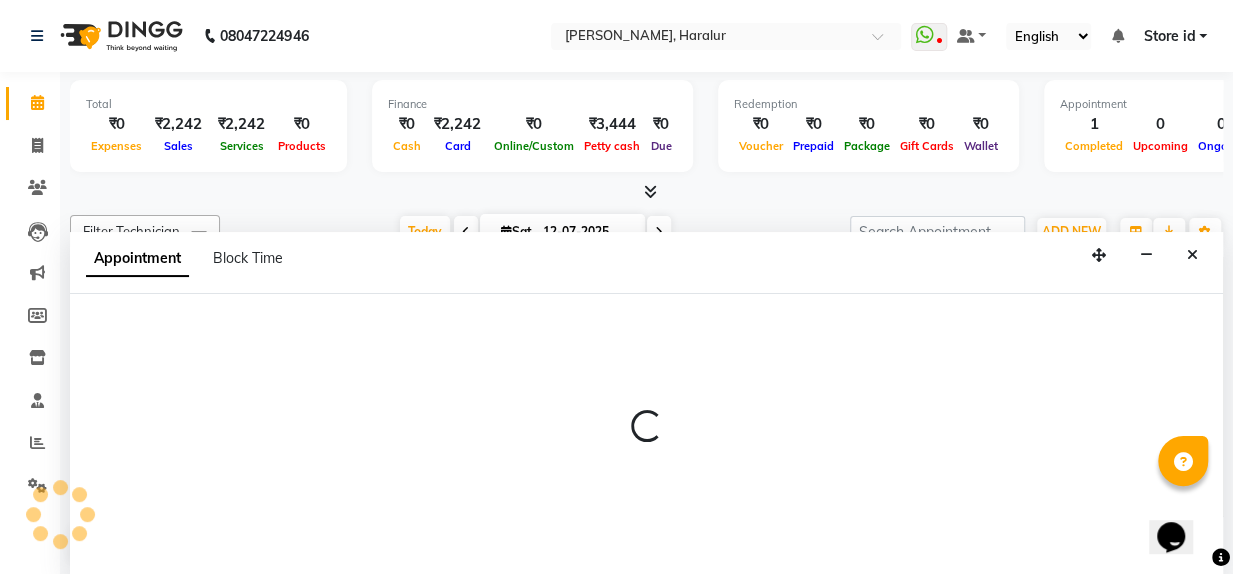scroll, scrollTop: 1, scrollLeft: 0, axis: vertical 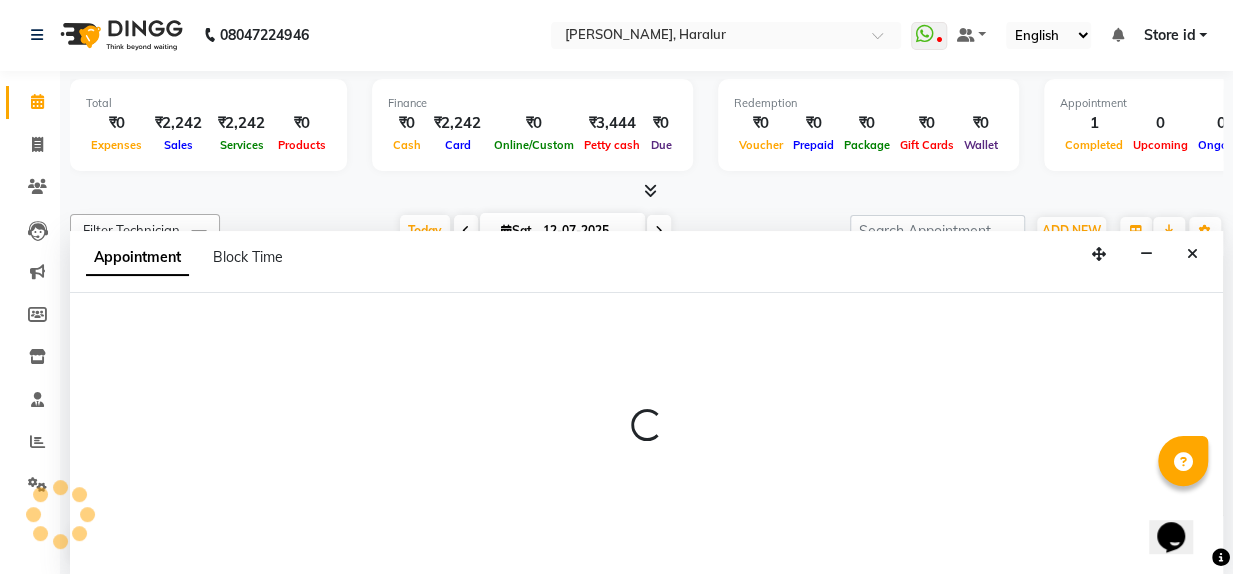 select on "79360" 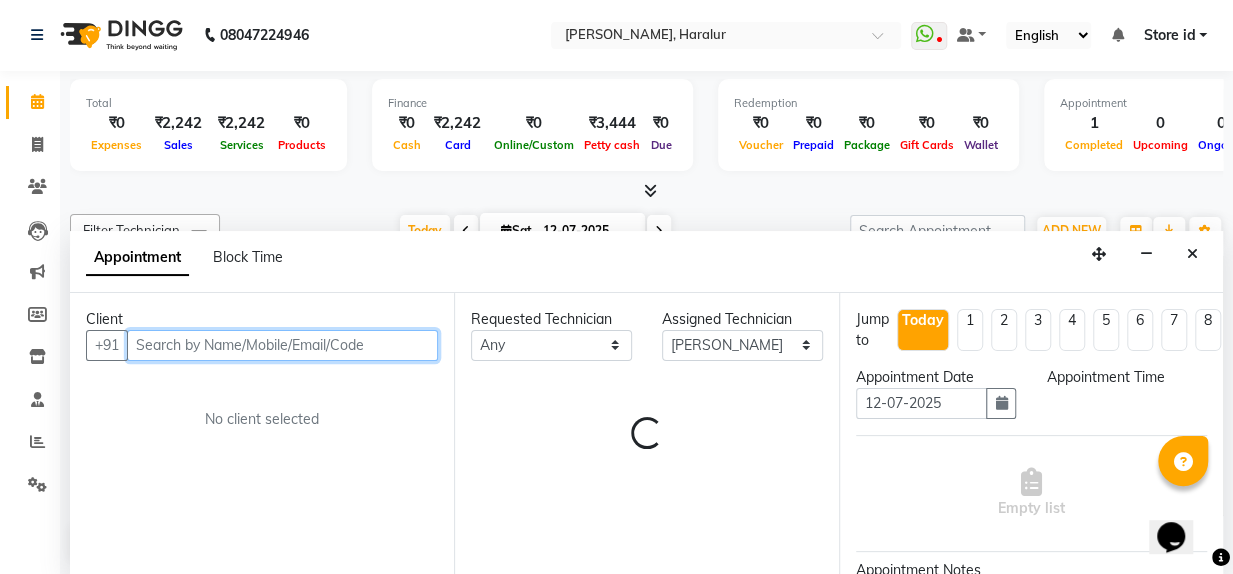 select on "555" 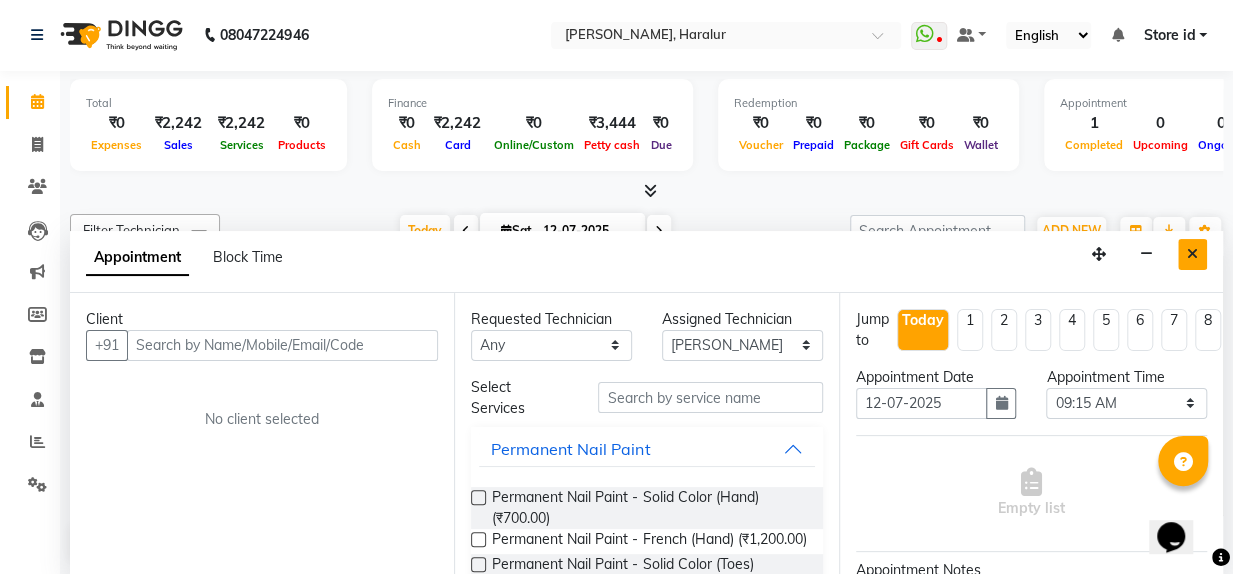 click at bounding box center (1192, 254) 